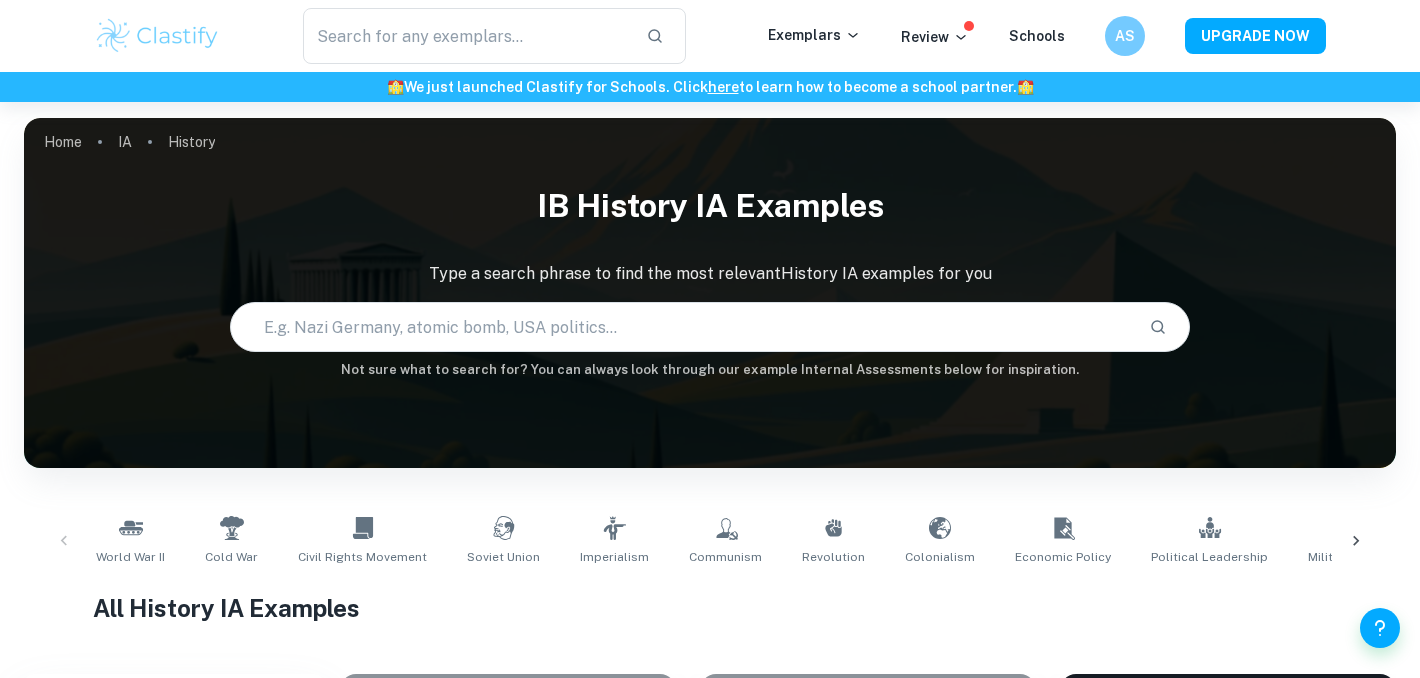 scroll, scrollTop: 460, scrollLeft: 0, axis: vertical 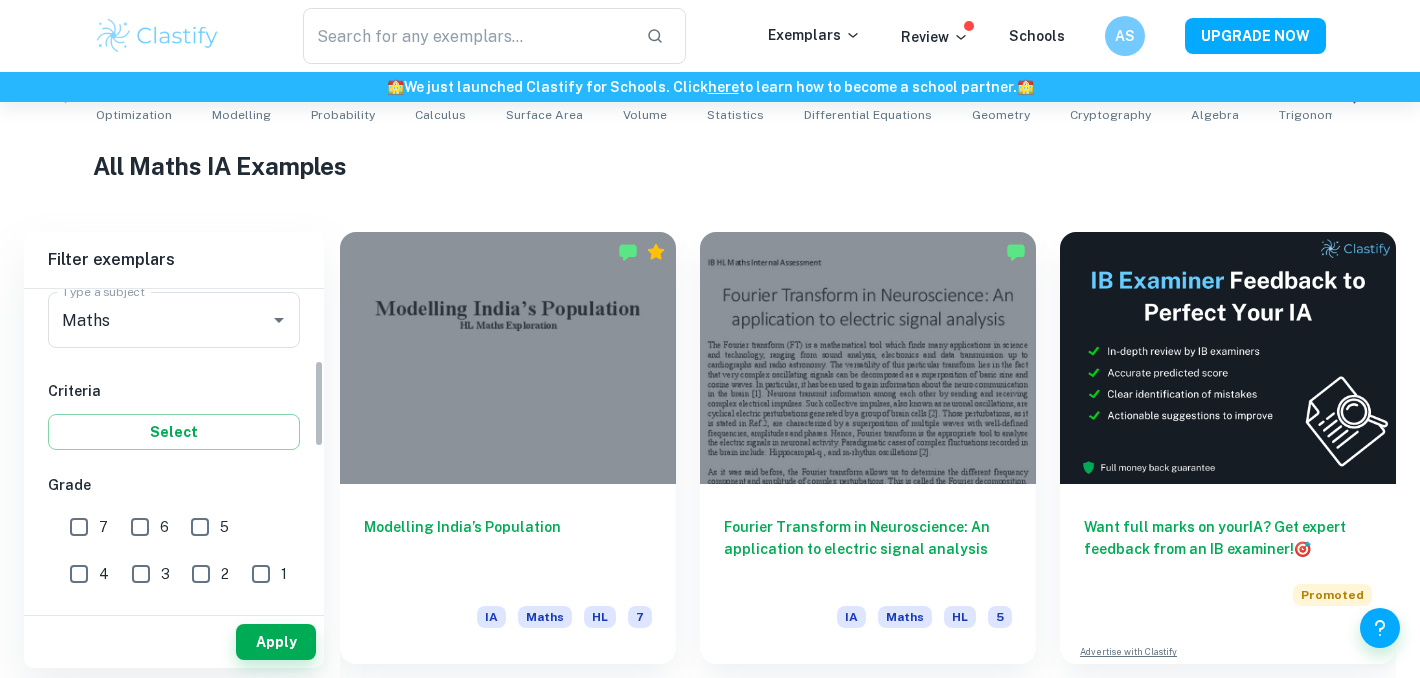 click on "7" at bounding box center (103, 527) 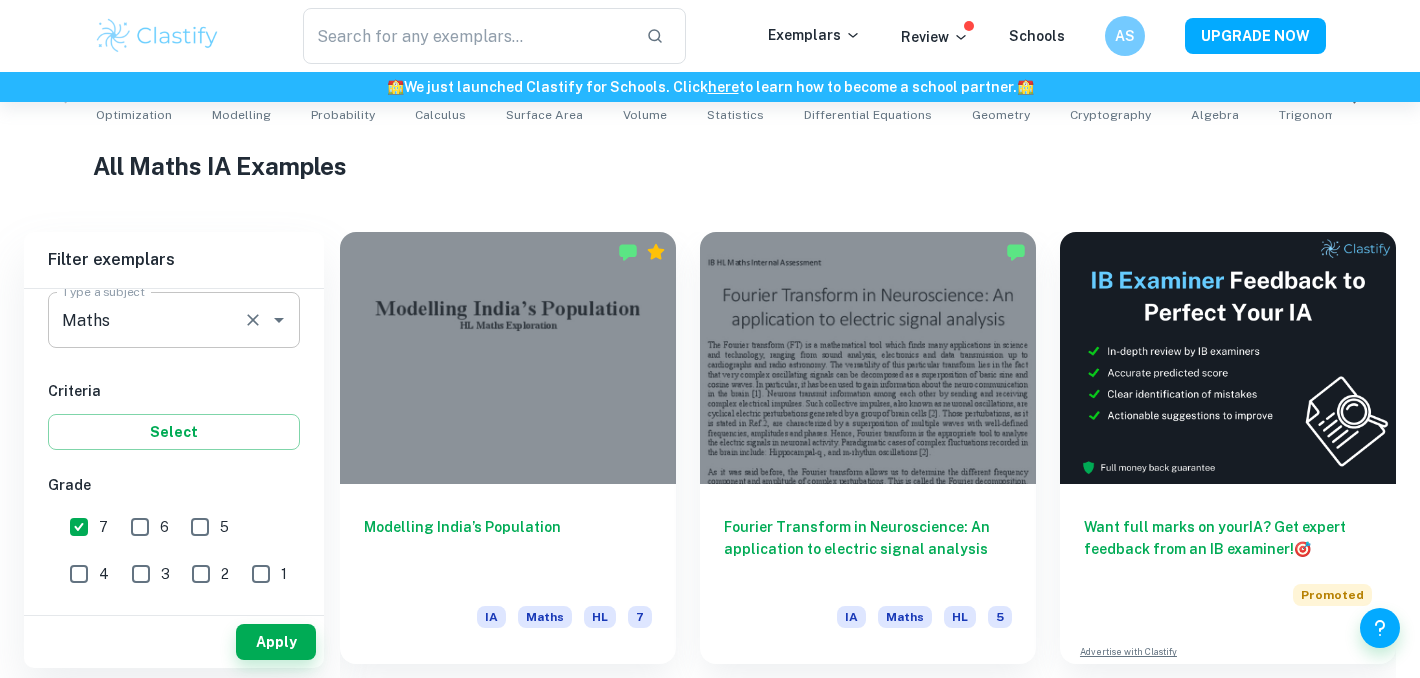 click on "Maths Type a subject" at bounding box center [174, 320] 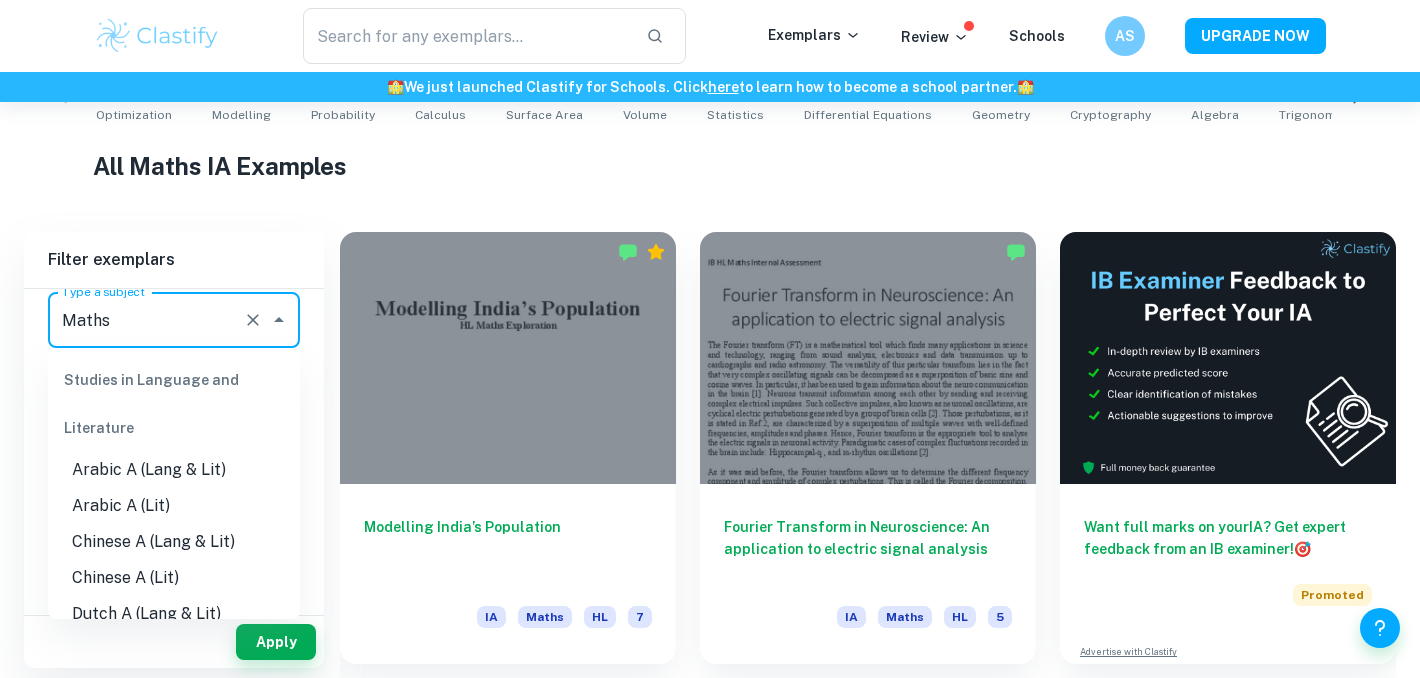 scroll, scrollTop: 2509, scrollLeft: 0, axis: vertical 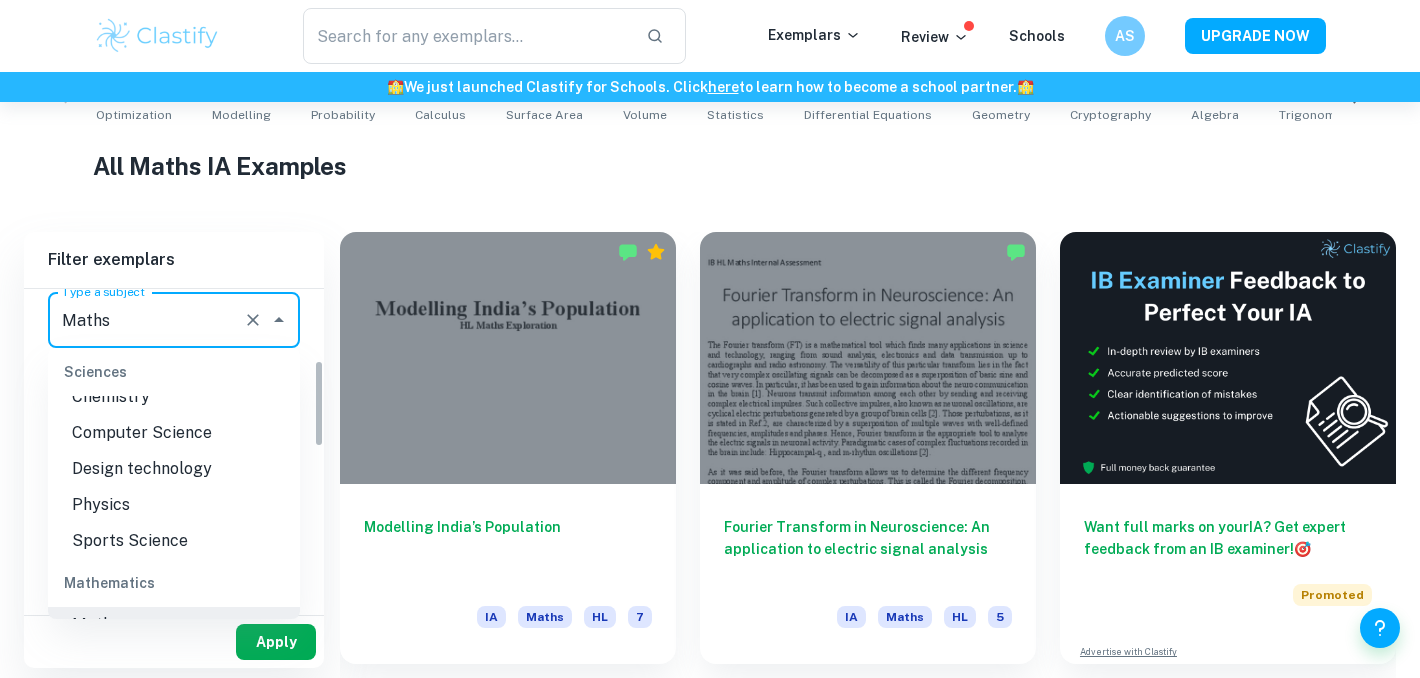 click on "Apply" at bounding box center [276, 642] 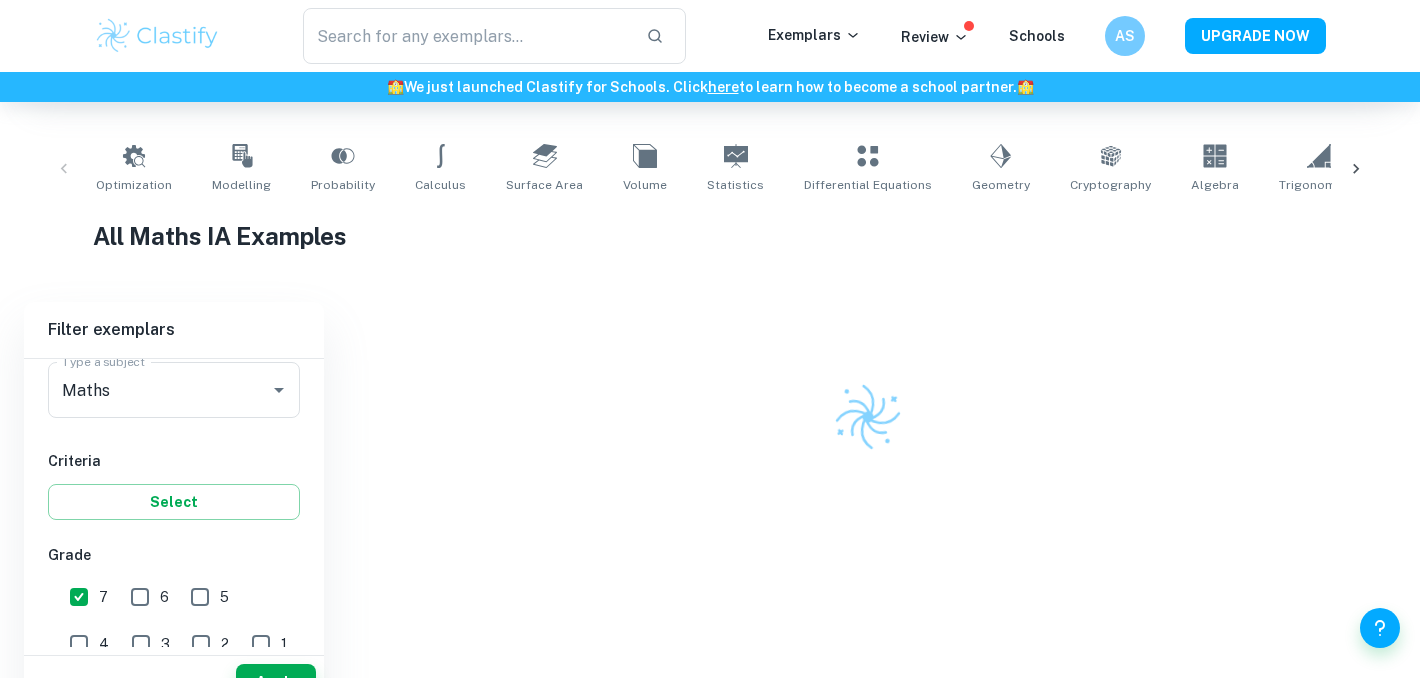 scroll, scrollTop: 442, scrollLeft: 0, axis: vertical 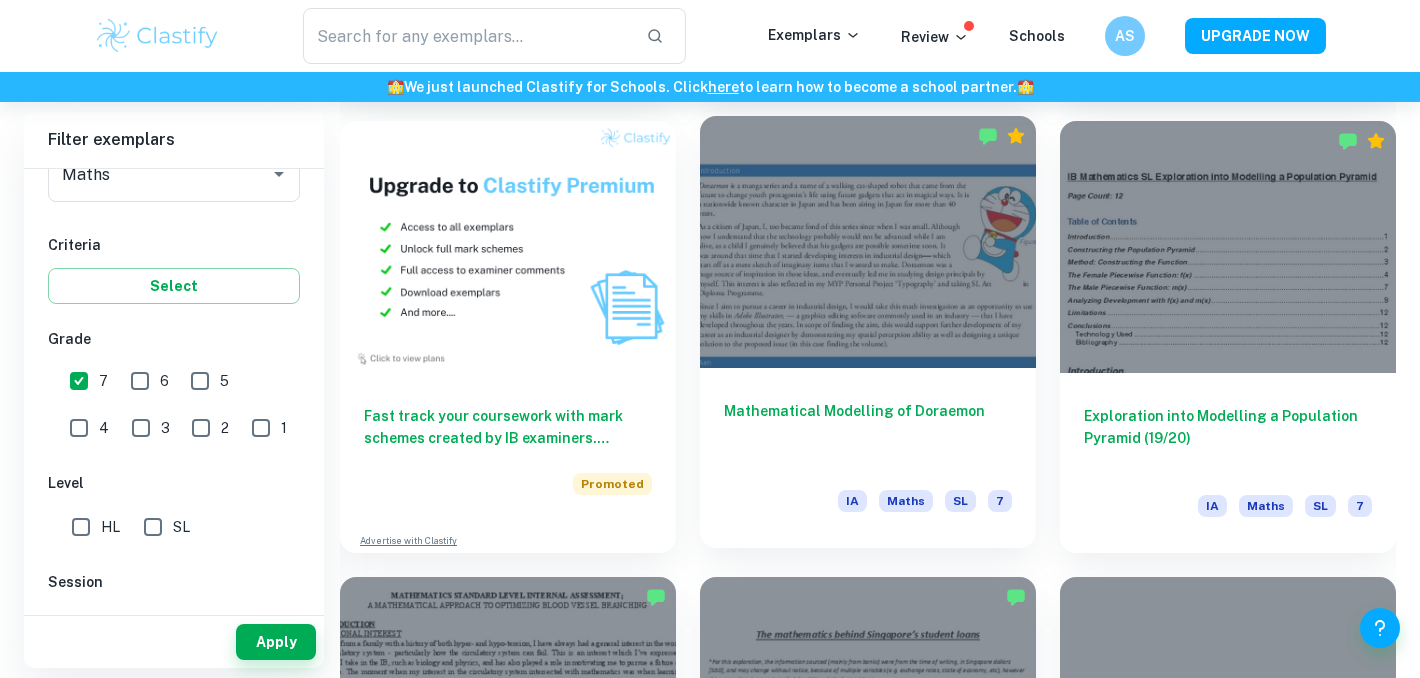 click on "Mathematical Modelling of Doraemon IA Maths SL 7" at bounding box center [868, 458] 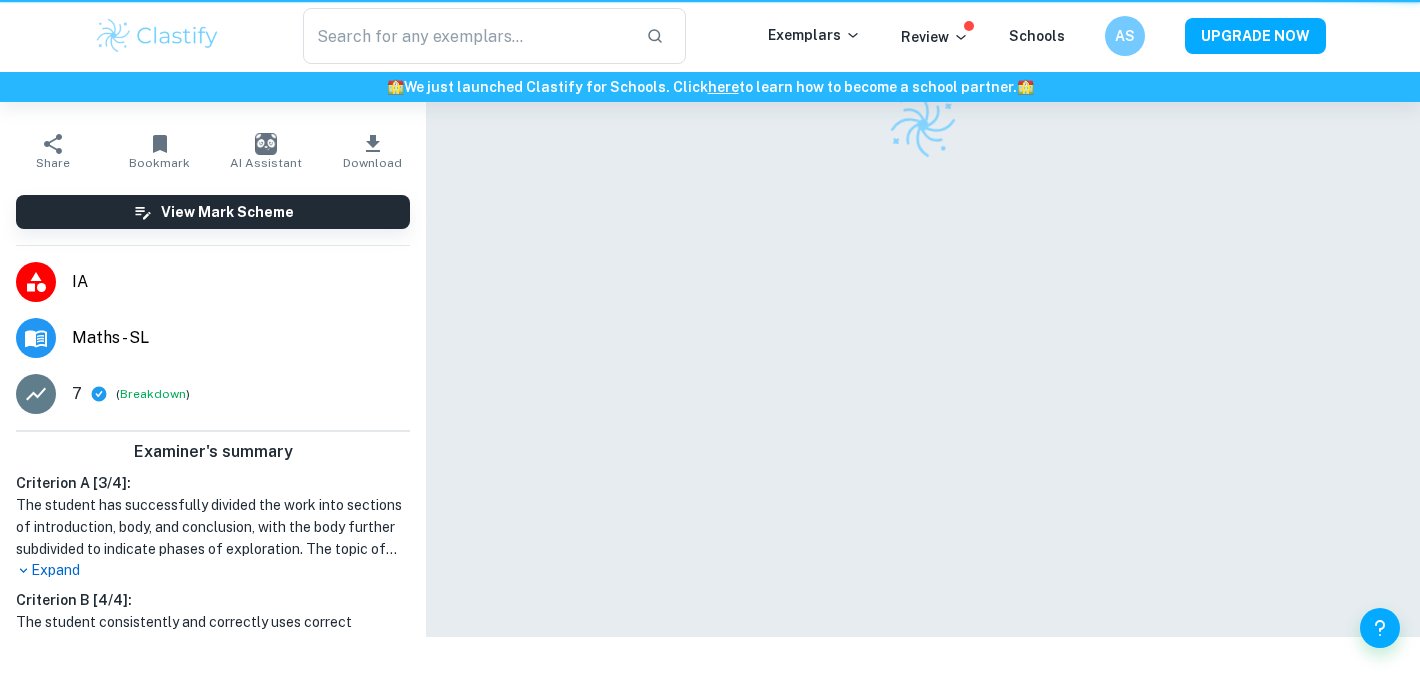 scroll, scrollTop: 0, scrollLeft: 0, axis: both 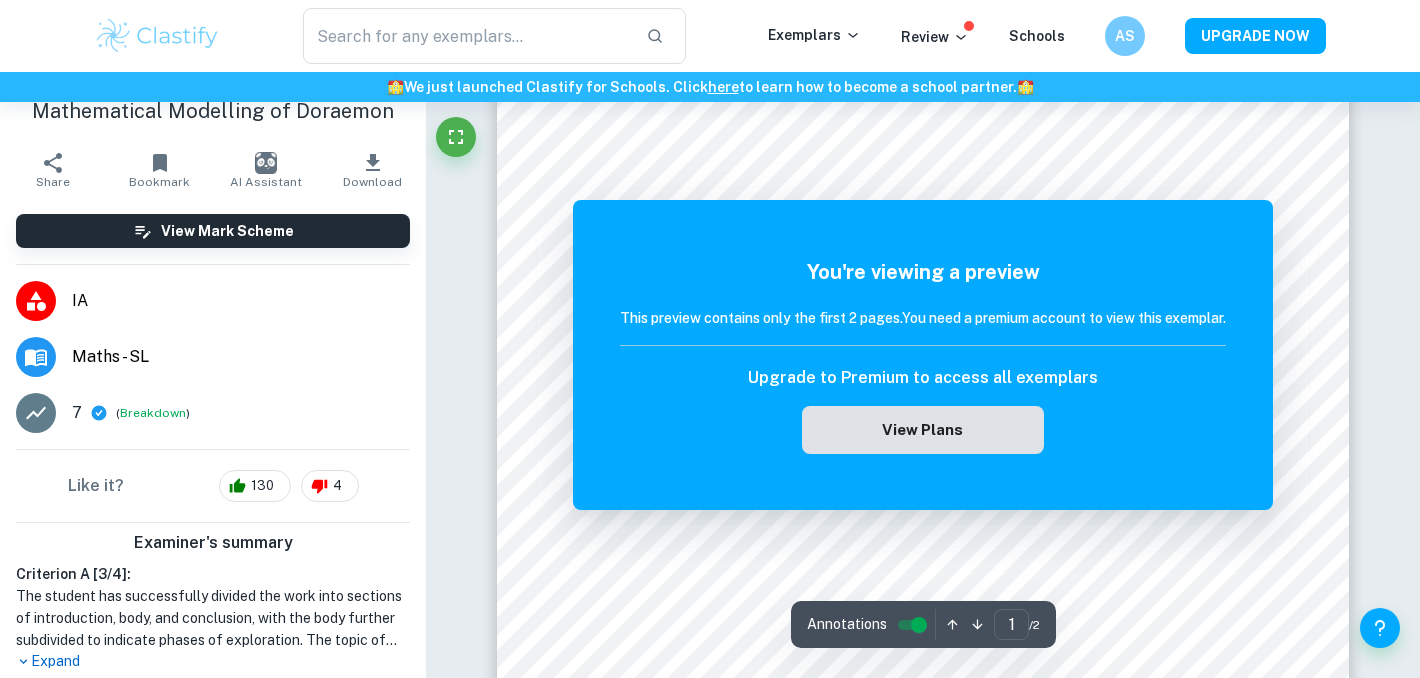 click on "View Plans" at bounding box center [923, 430] 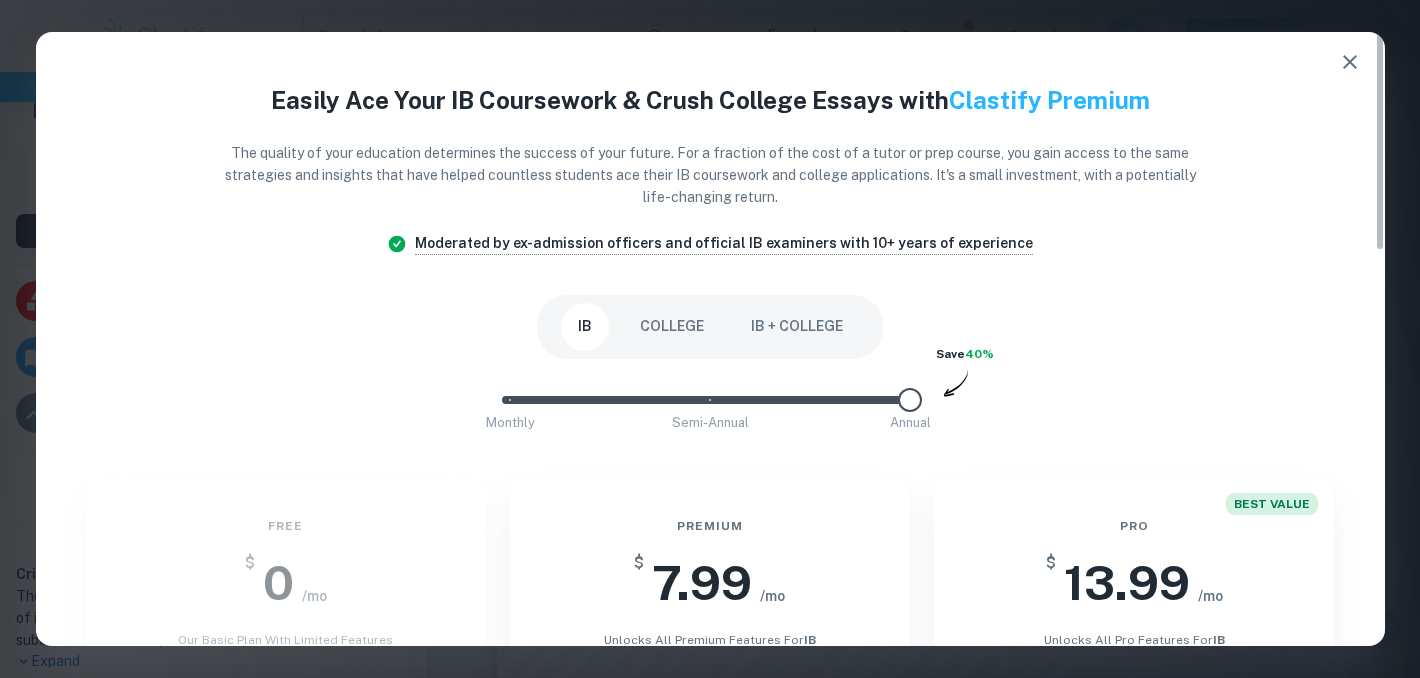 click at bounding box center (1350, 62) 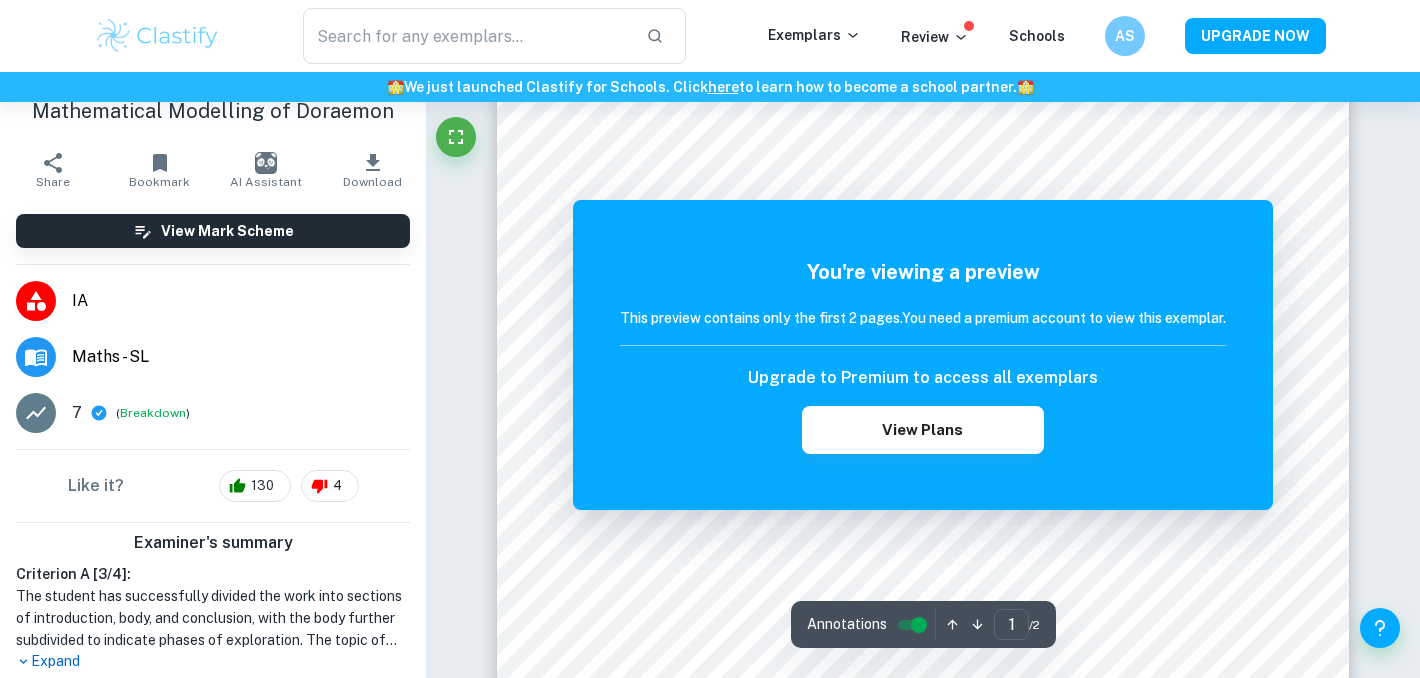 scroll, scrollTop: 109, scrollLeft: 0, axis: vertical 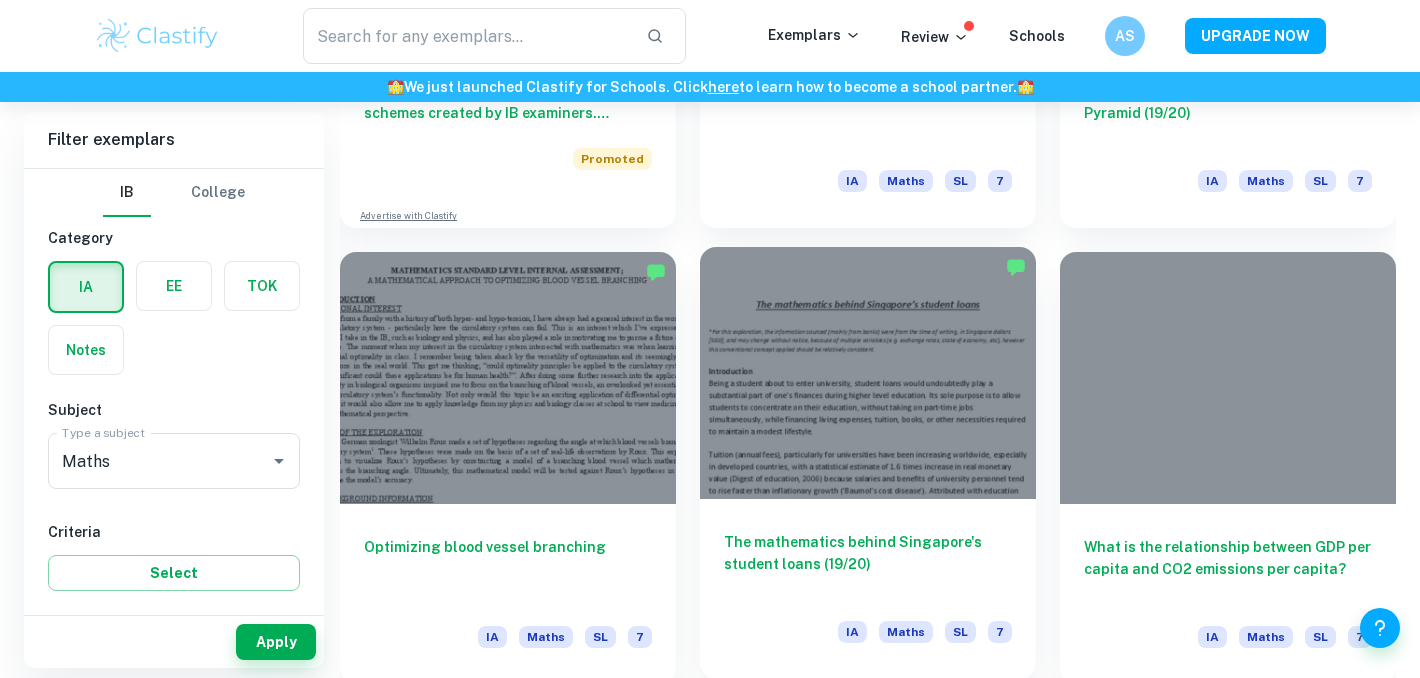 click on "The mathematics behind Singapore's student loans (19/20) IA Maths SL 7" at bounding box center (868, 589) 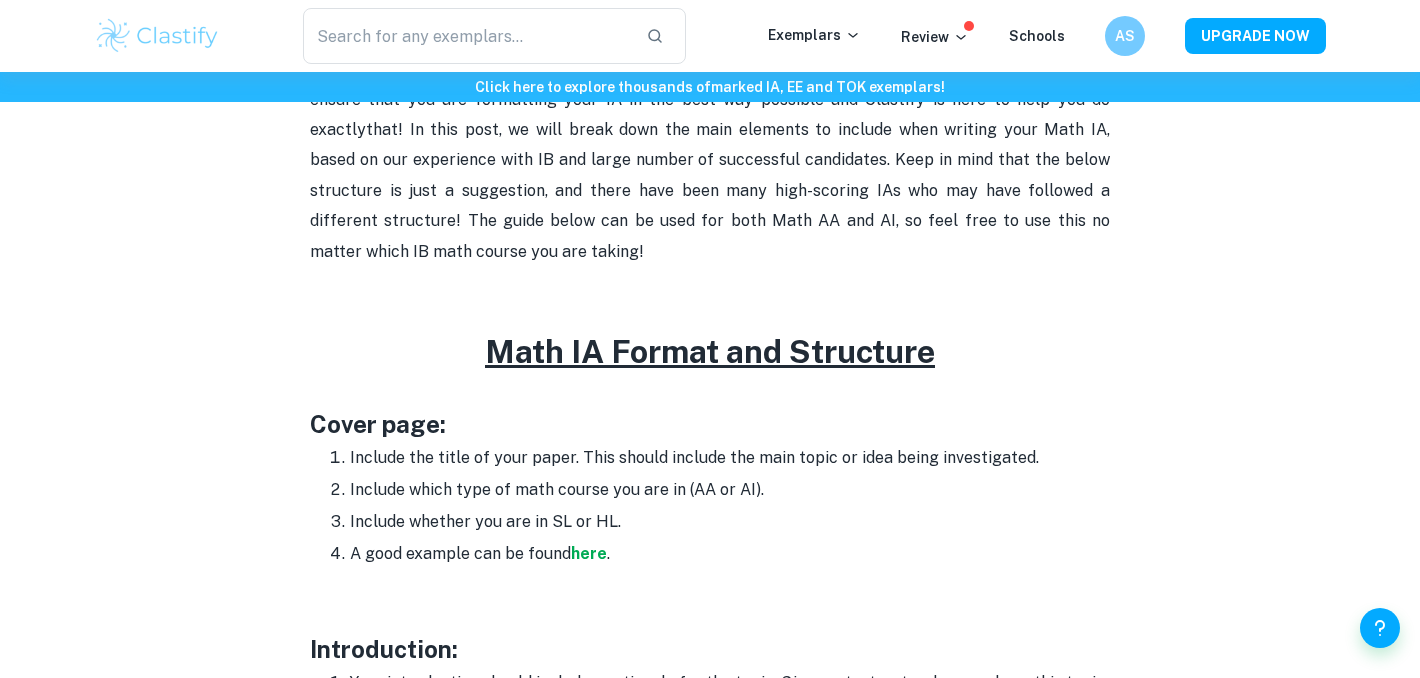 scroll, scrollTop: 802, scrollLeft: 0, axis: vertical 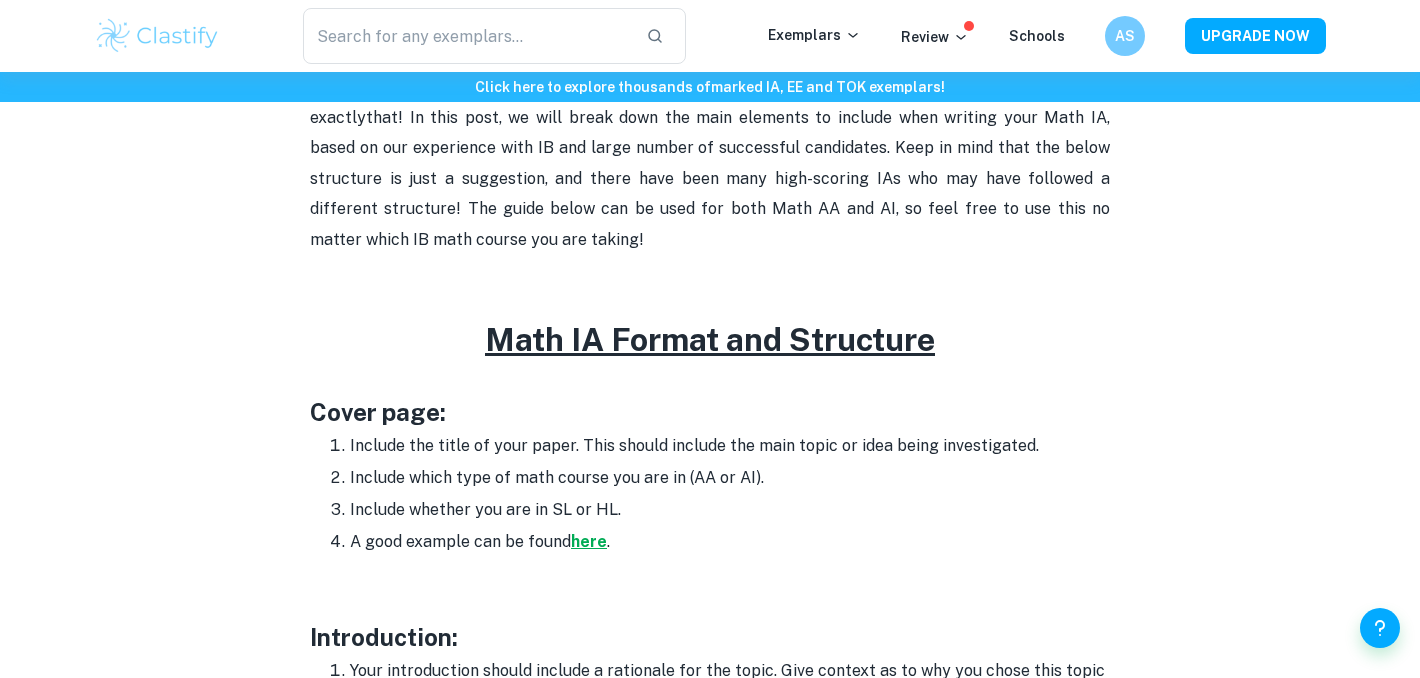 click on "here" at bounding box center (589, 541) 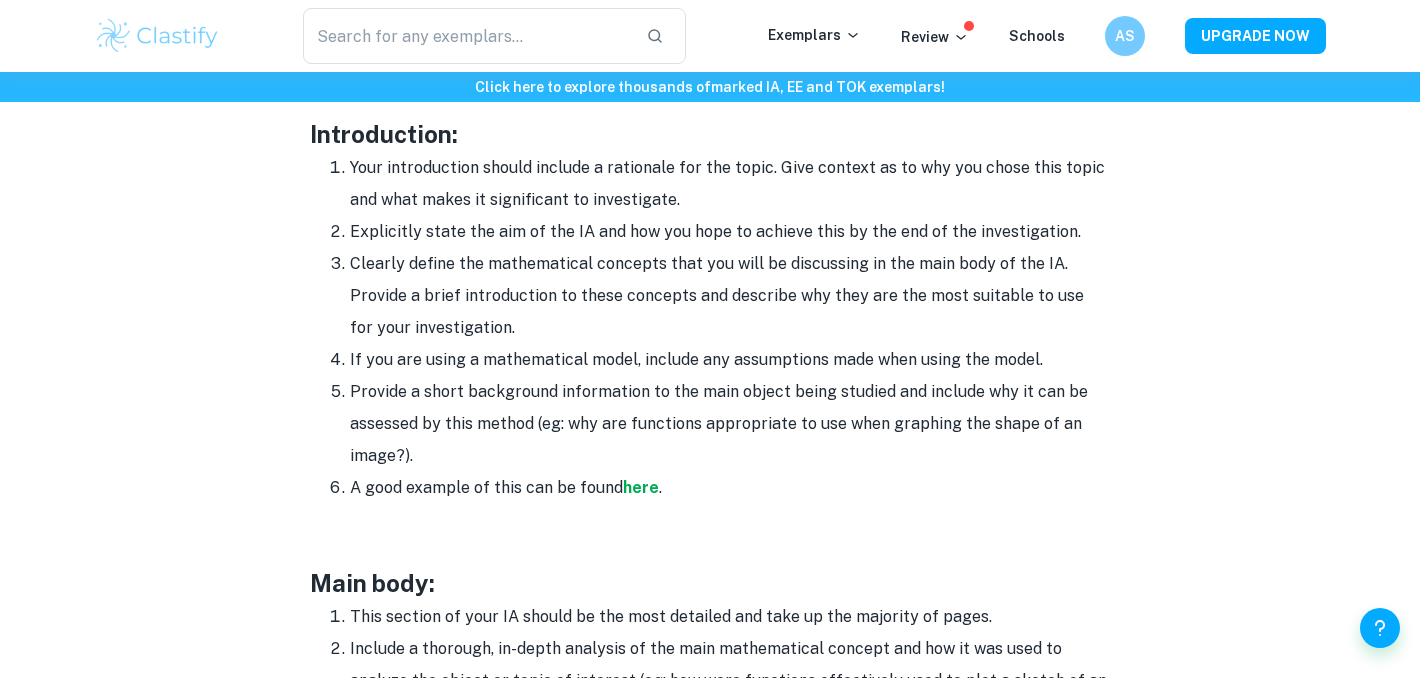 scroll, scrollTop: 1344, scrollLeft: 0, axis: vertical 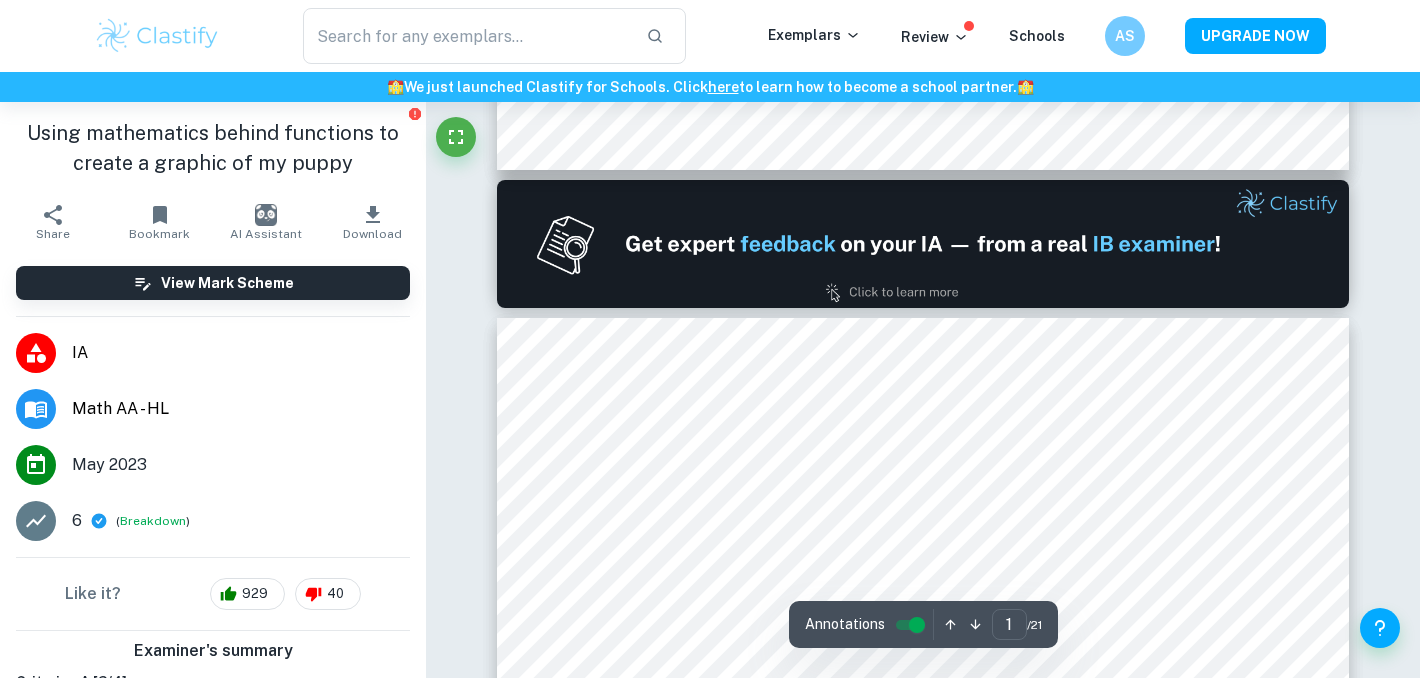 type on "2" 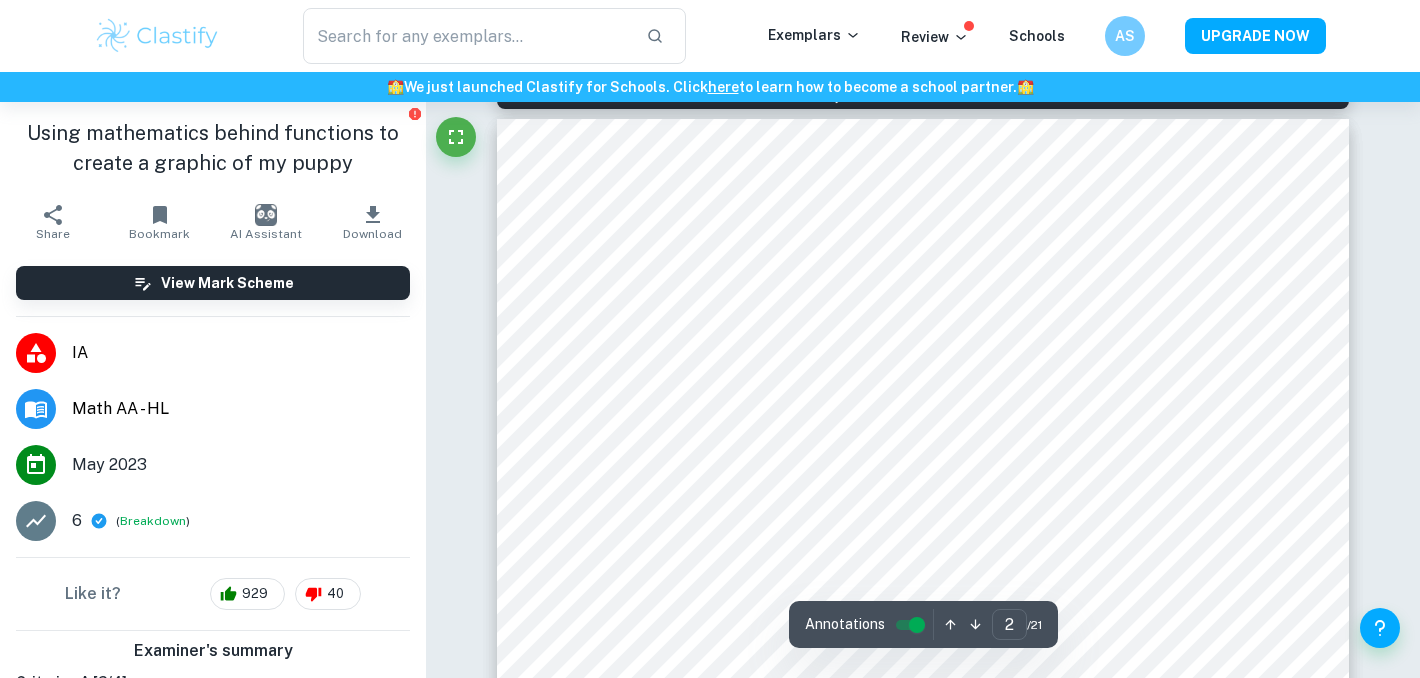 scroll, scrollTop: 1357, scrollLeft: 0, axis: vertical 